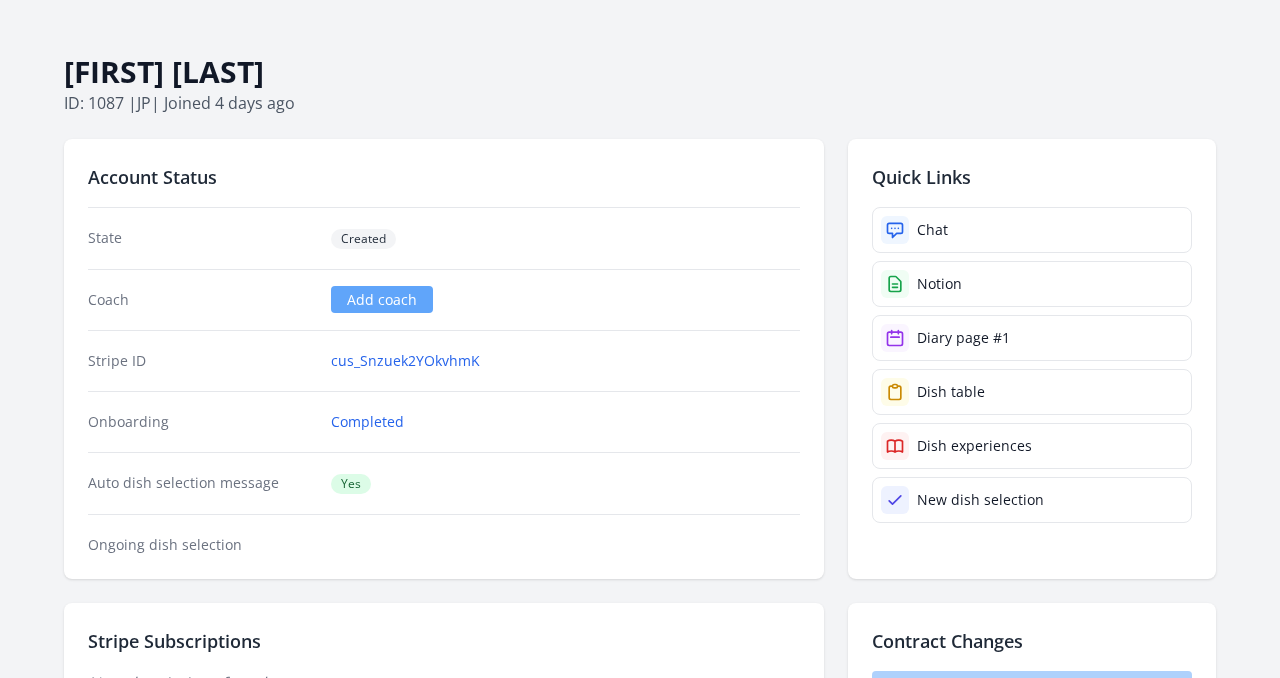 scroll, scrollTop: 0, scrollLeft: 0, axis: both 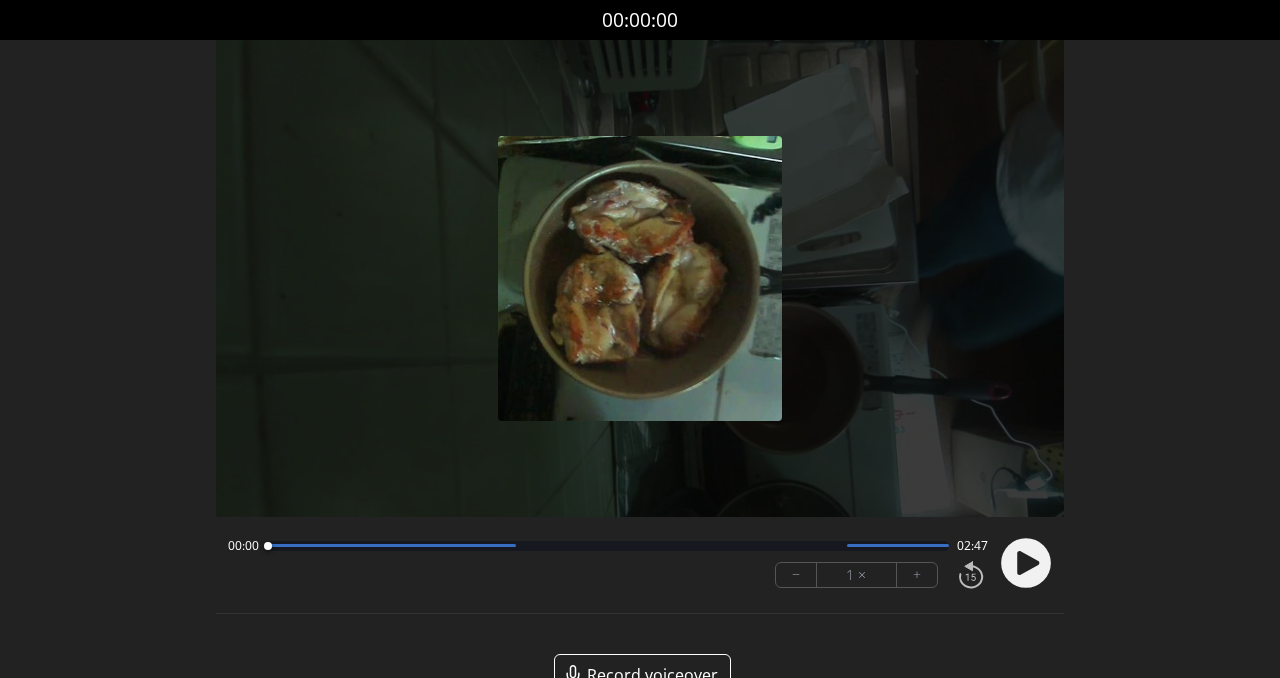 click 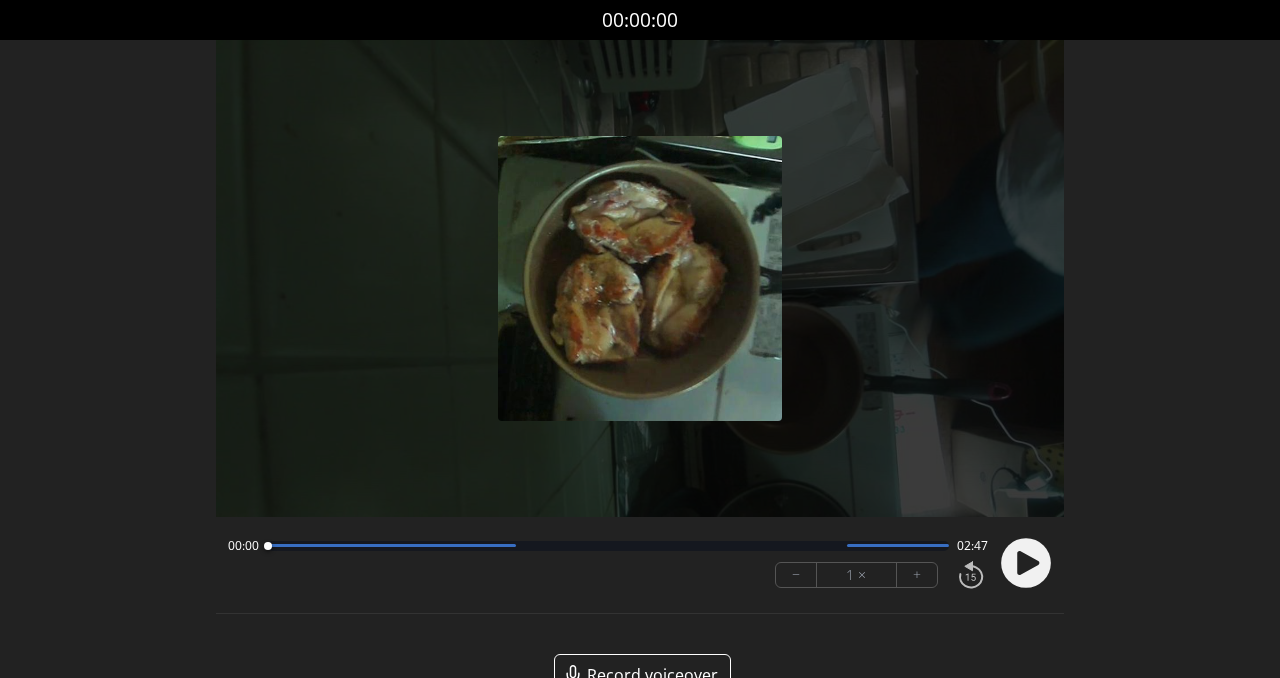 click at bounding box center [1022, 563] 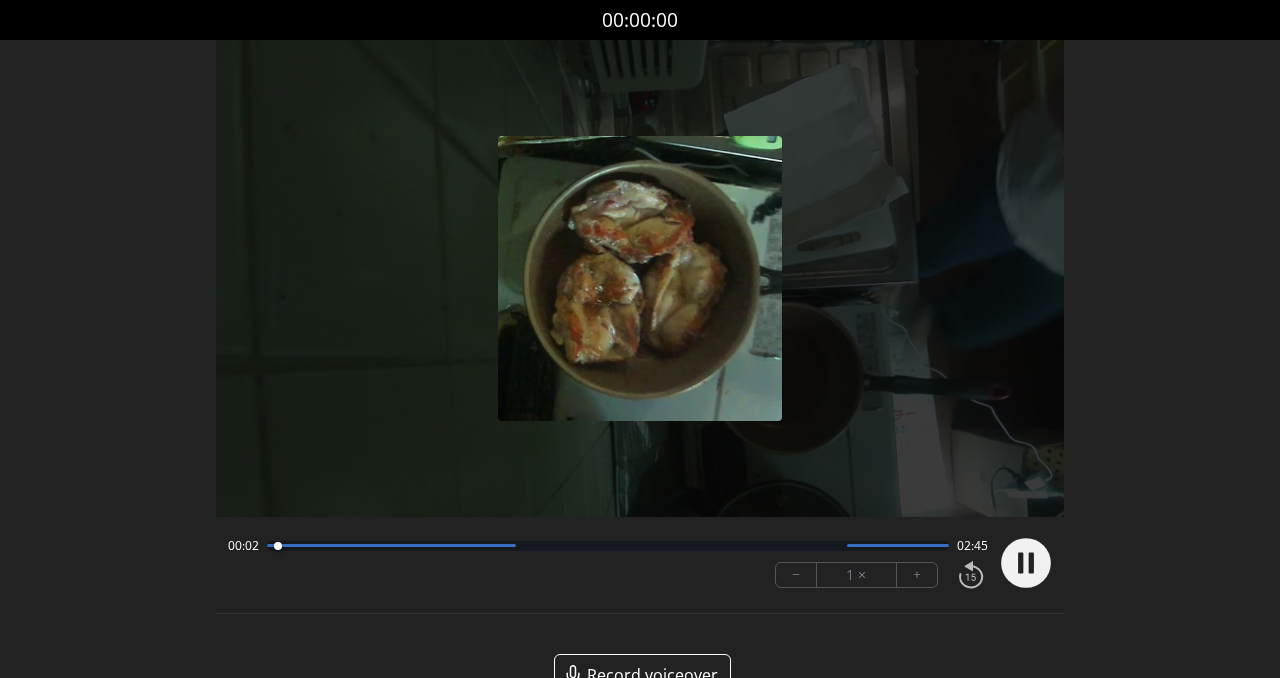 click at bounding box center (391, 545) 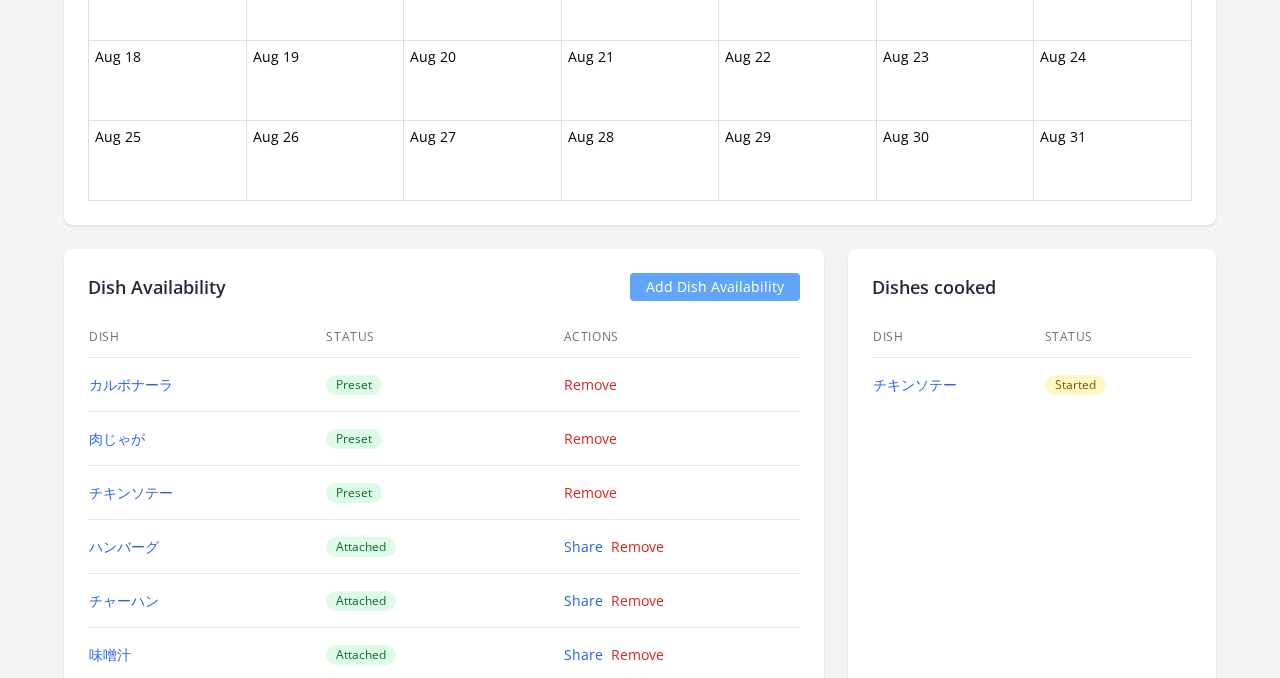 scroll, scrollTop: 1482, scrollLeft: 0, axis: vertical 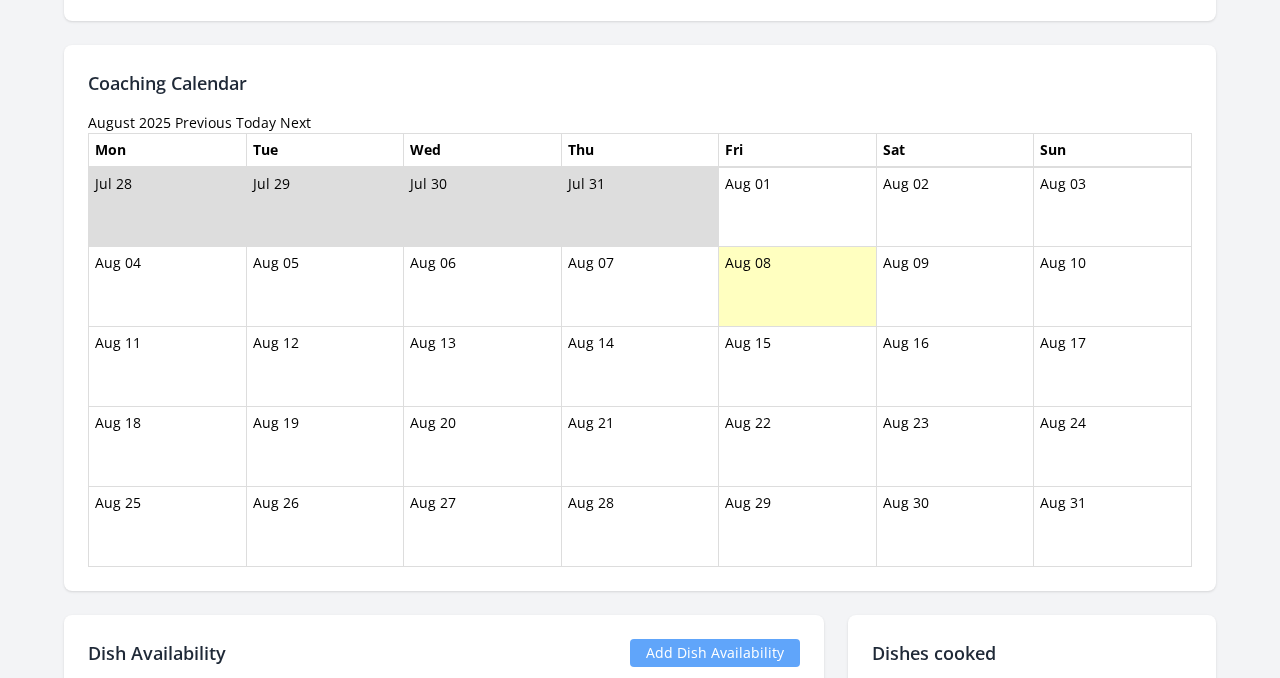 click on "Previous" at bounding box center (203, 122) 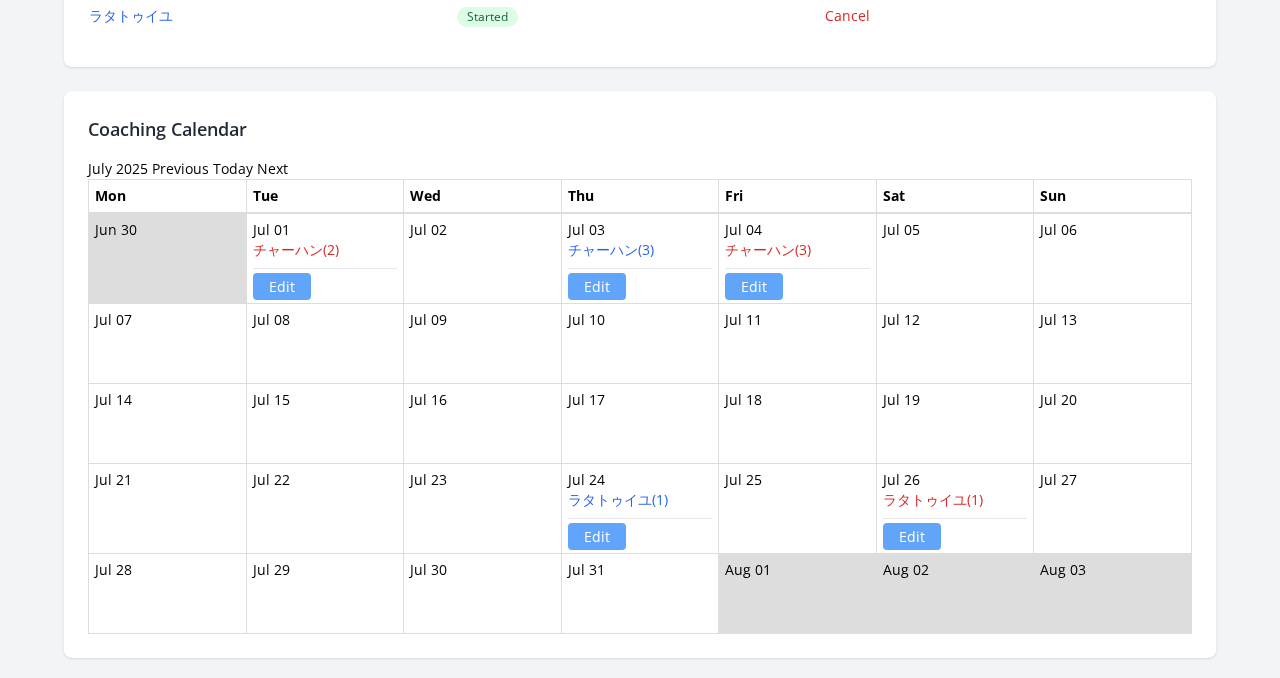 scroll, scrollTop: 1093, scrollLeft: 0, axis: vertical 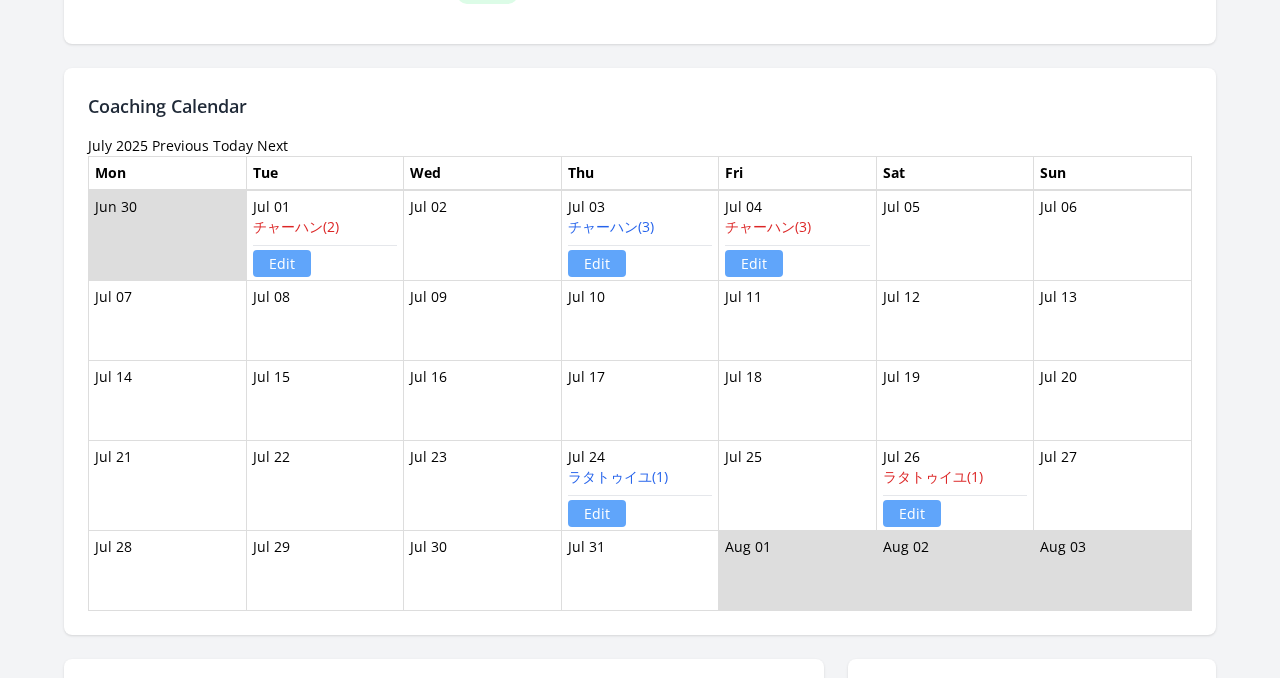 click on "Next" at bounding box center (272, 145) 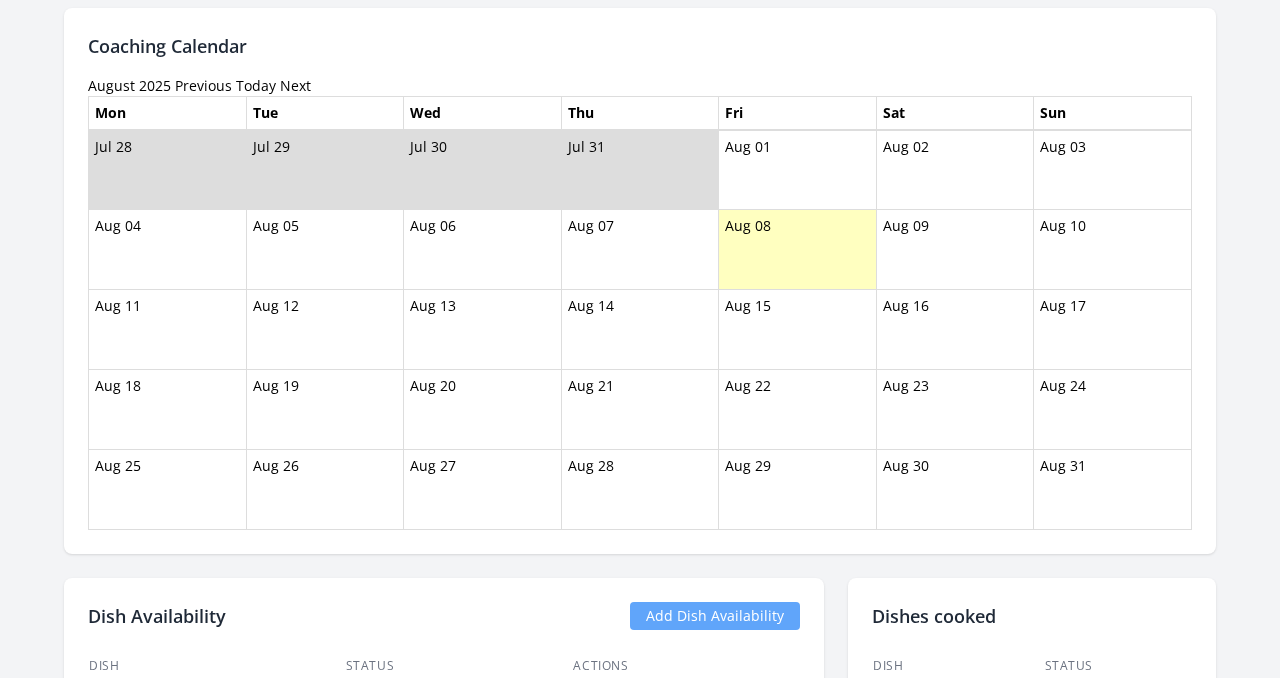 scroll, scrollTop: 1188, scrollLeft: 0, axis: vertical 